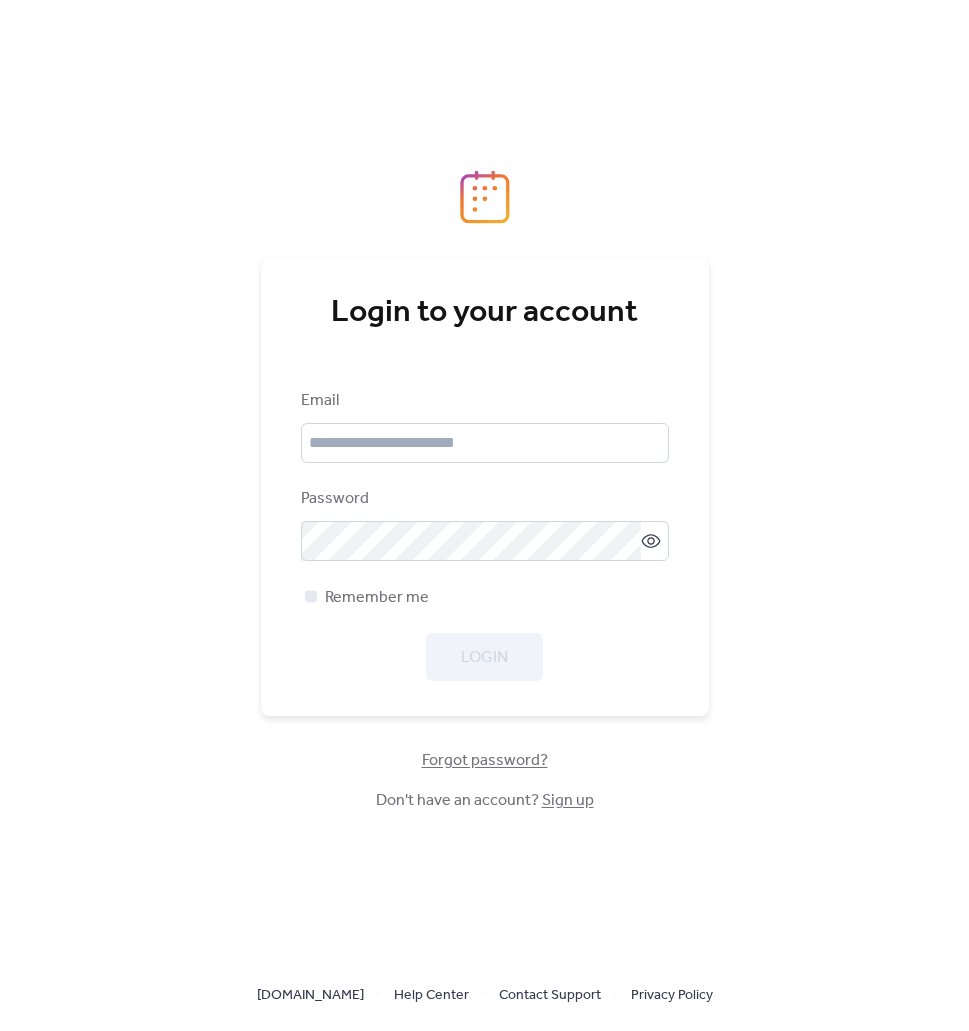 scroll, scrollTop: 0, scrollLeft: 0, axis: both 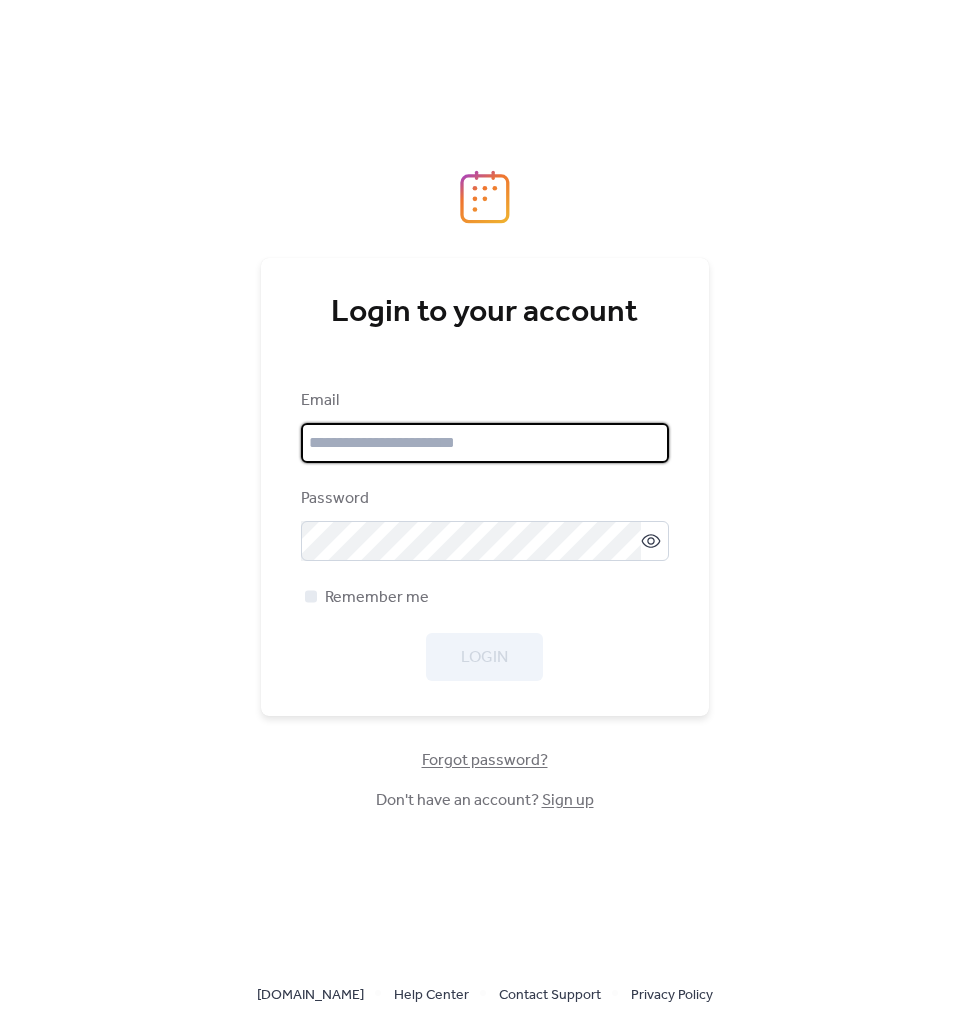 type on "**********" 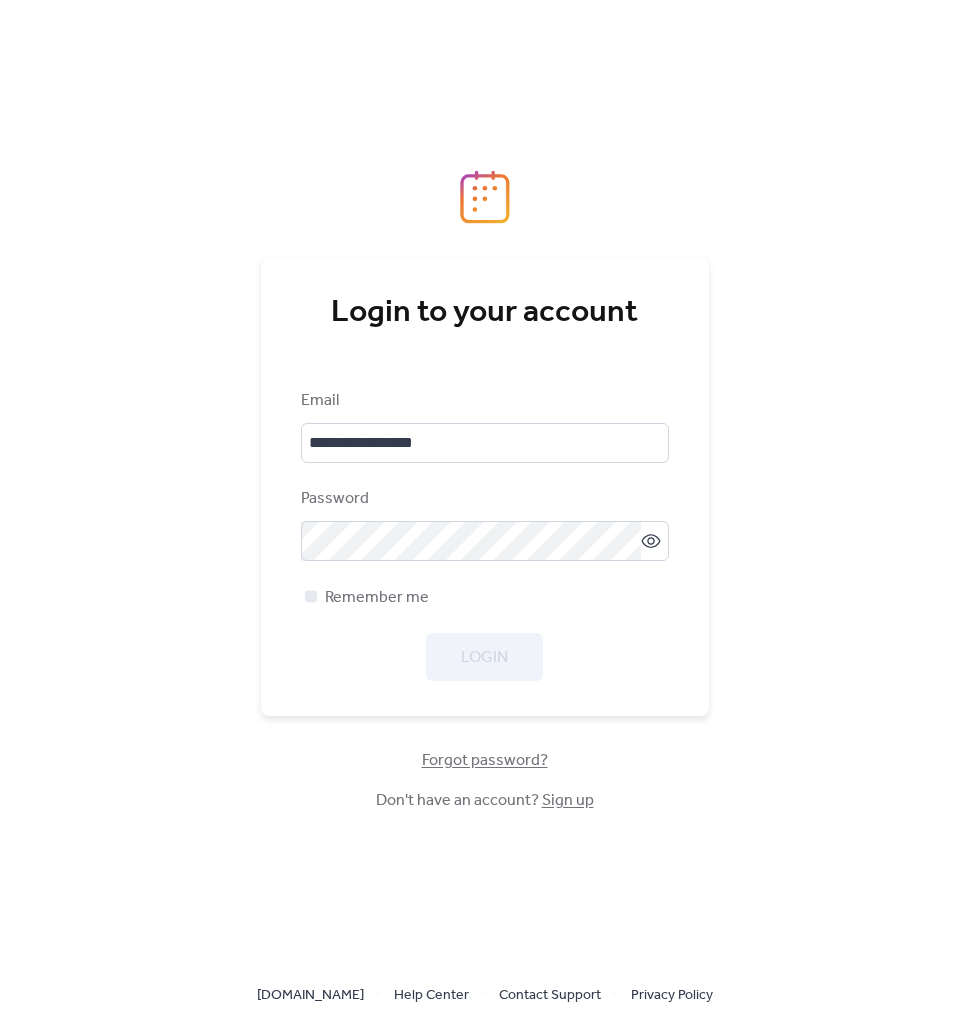 click on "**********" at bounding box center [485, 535] 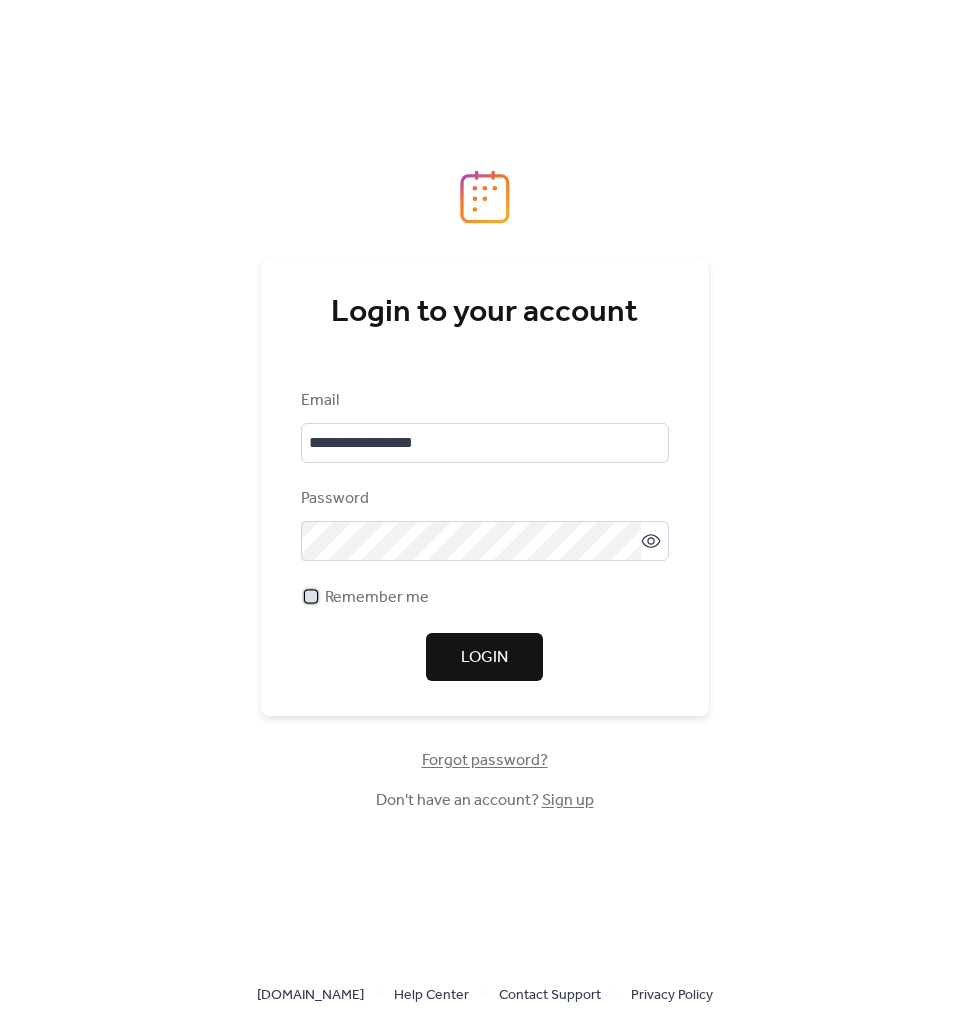 click on "Remember me" at bounding box center (377, 598) 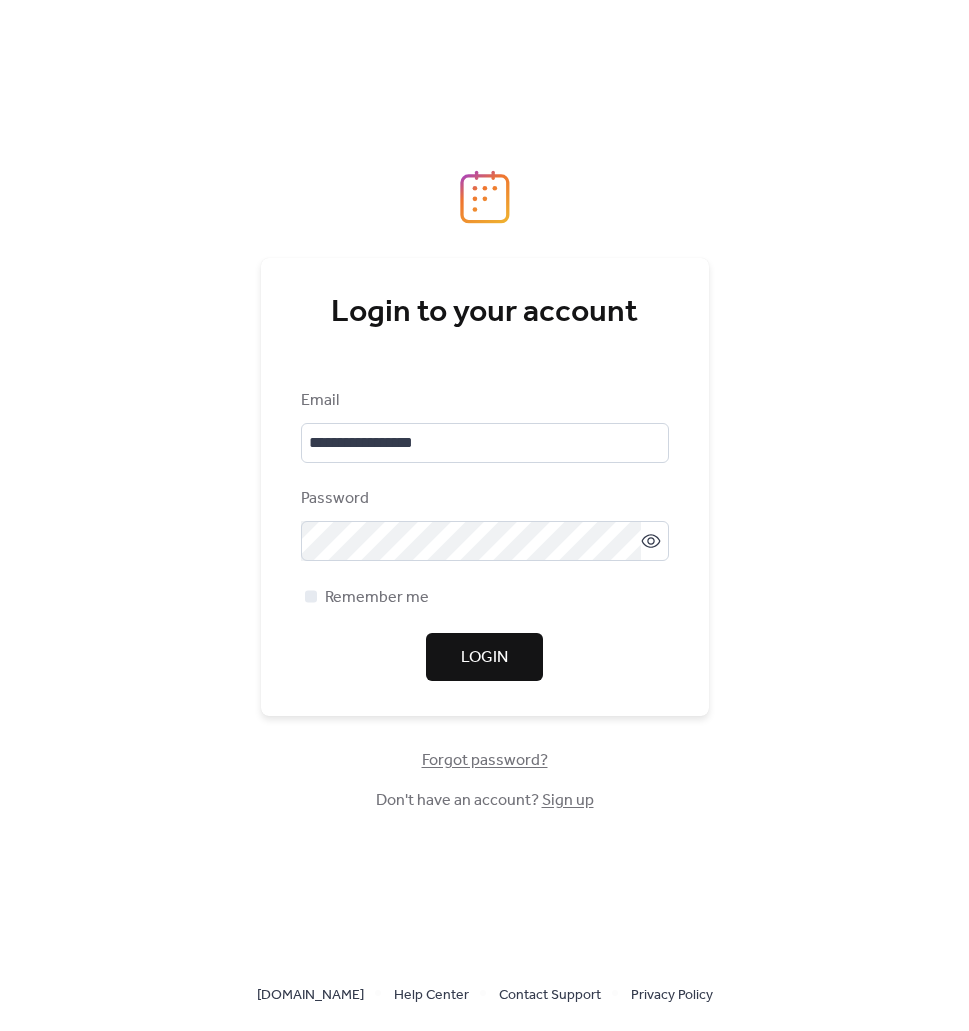 click on "Login" at bounding box center (484, 658) 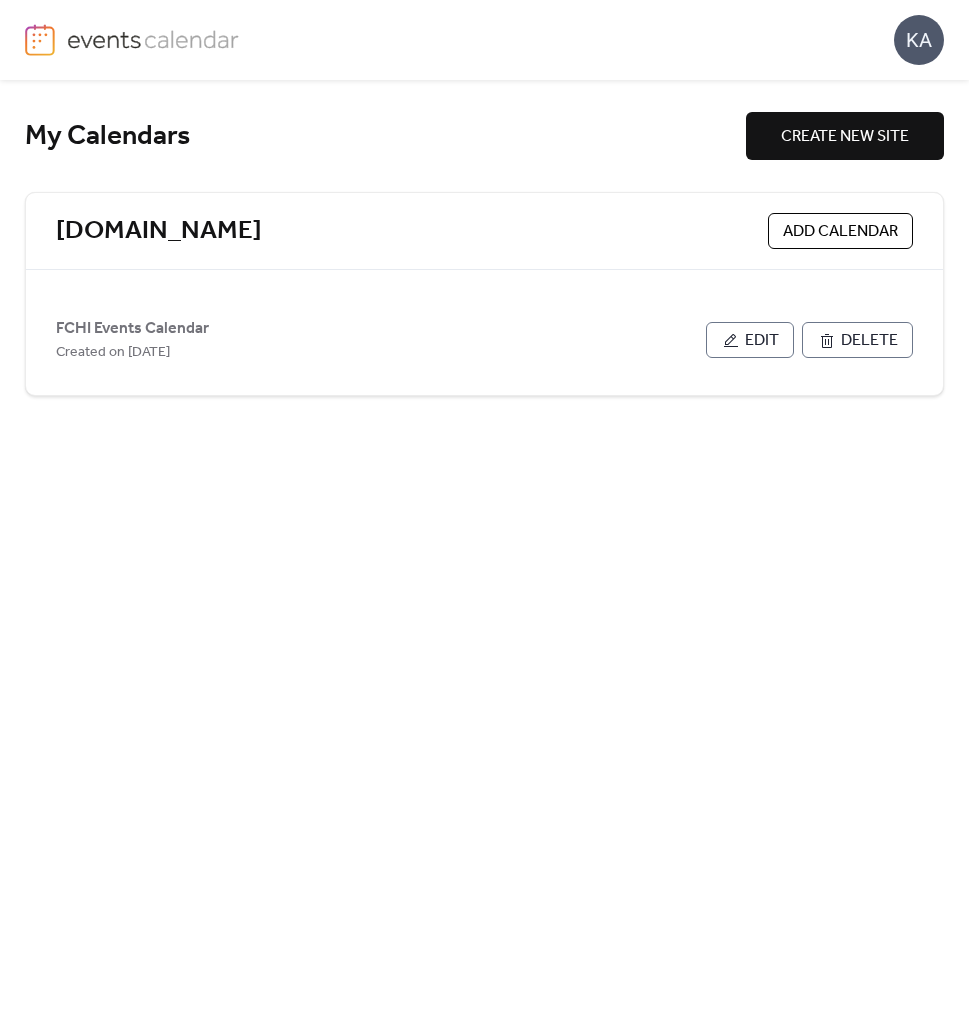 scroll, scrollTop: 0, scrollLeft: 0, axis: both 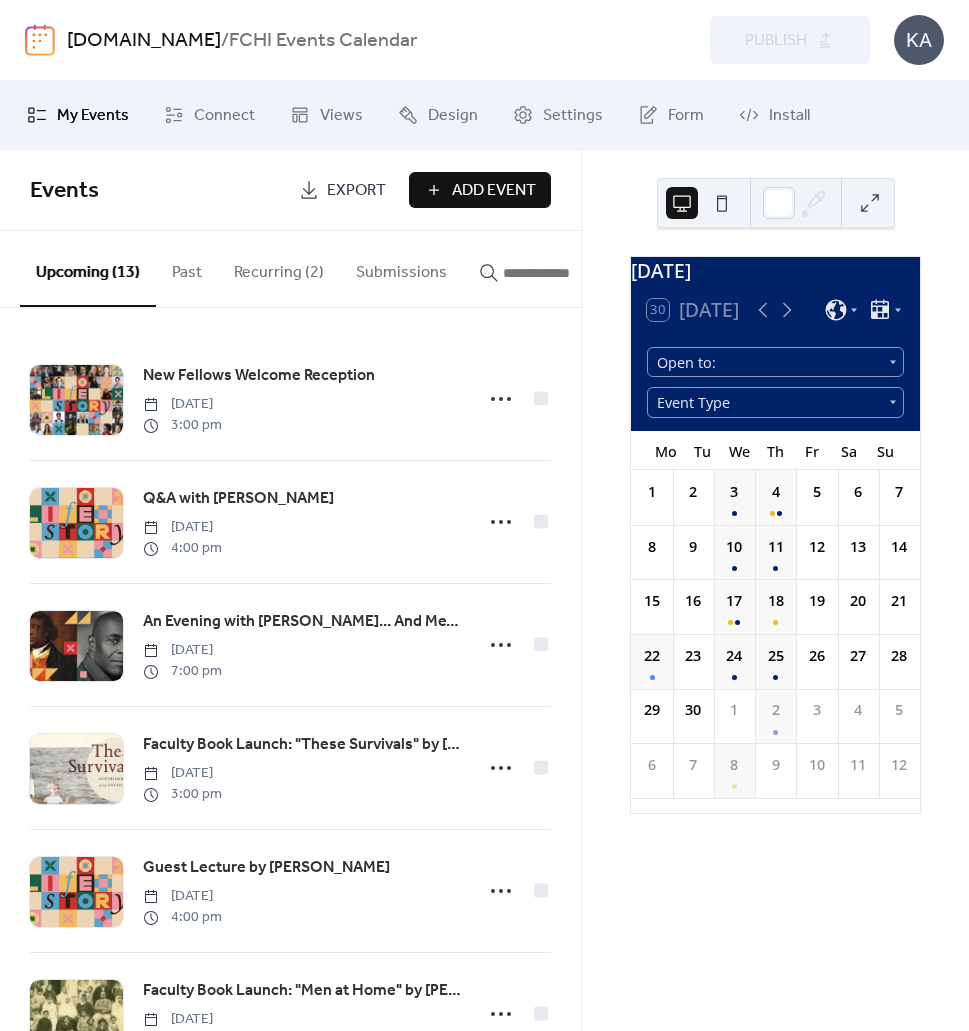 click on "Recurring (2)" at bounding box center (279, 268) 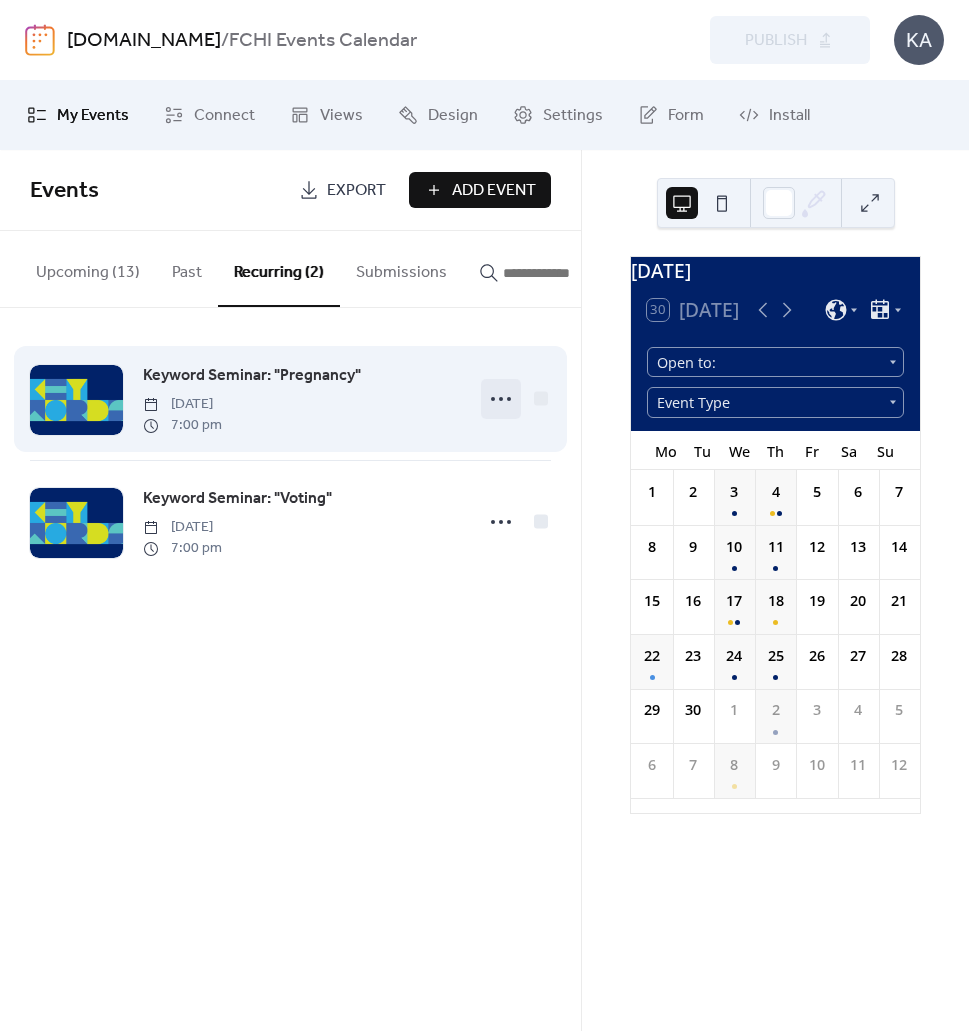 drag, startPoint x: 493, startPoint y: 391, endPoint x: 502, endPoint y: 403, distance: 15 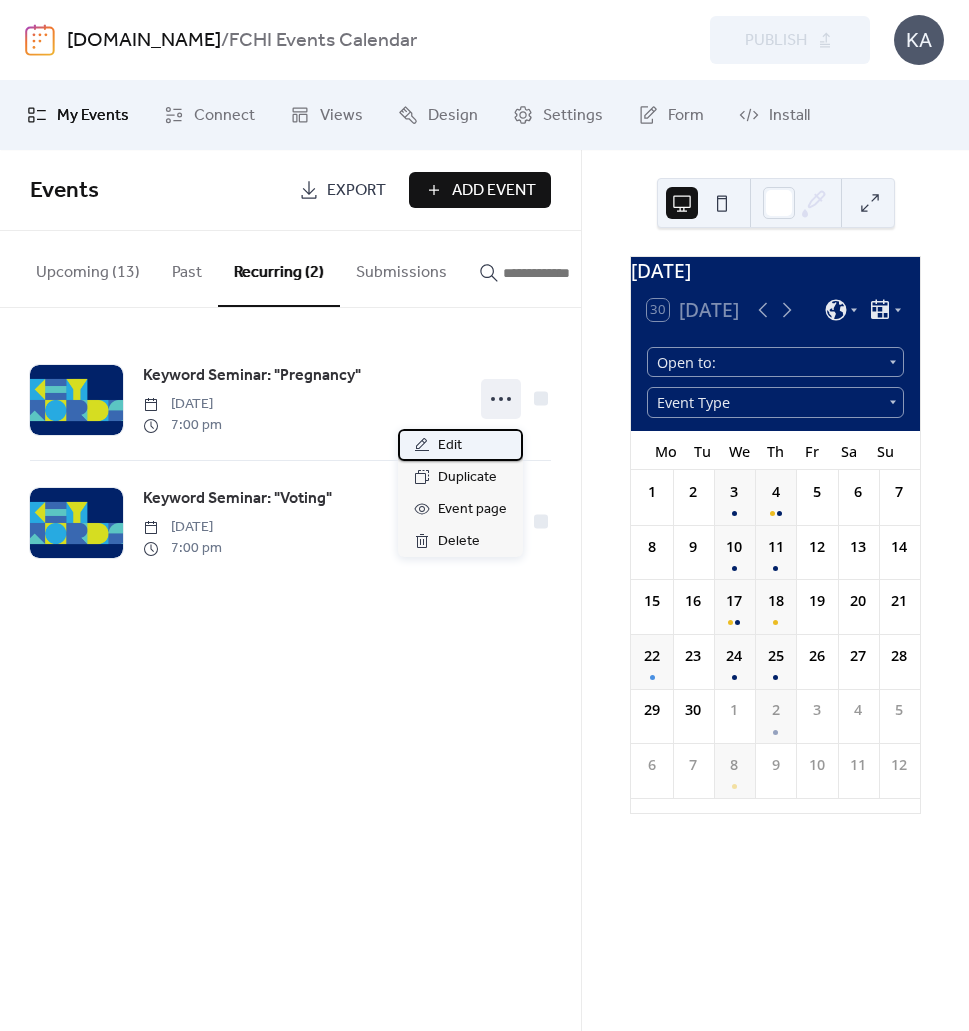 click on "Edit" at bounding box center (460, 445) 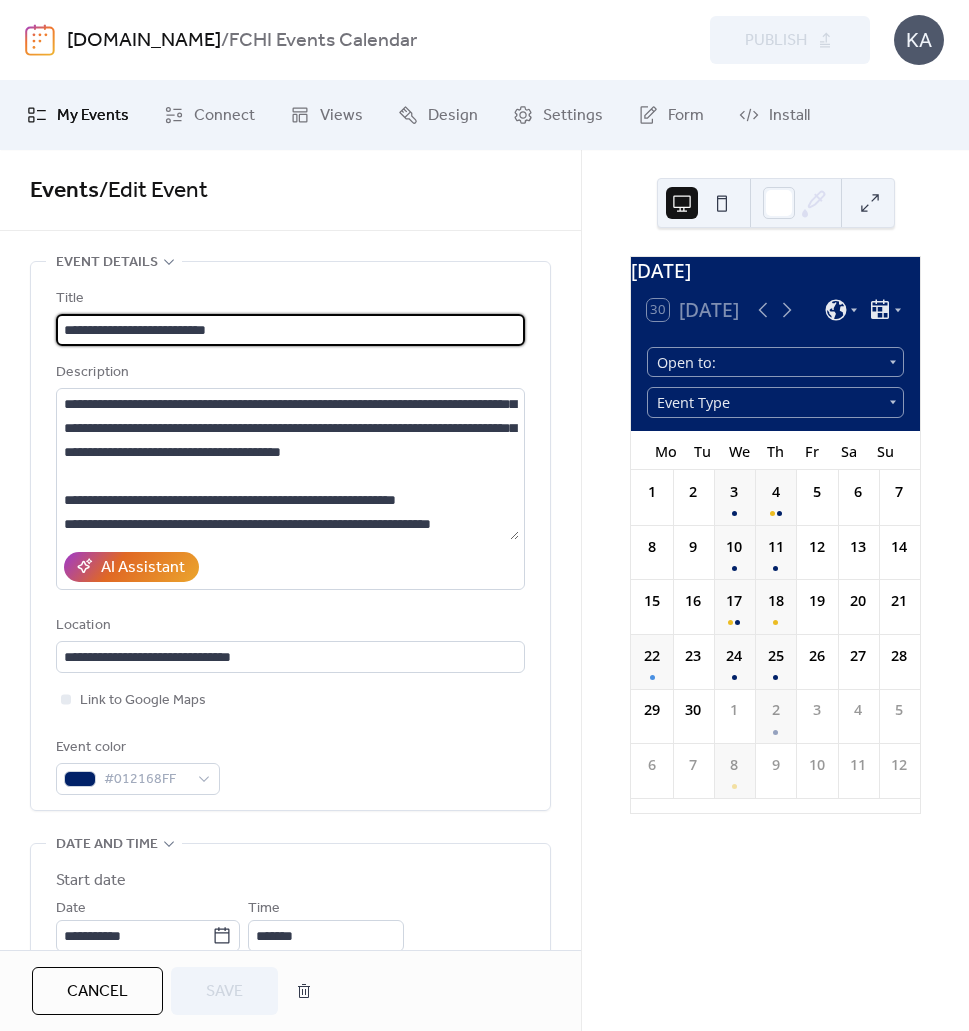 scroll, scrollTop: 192, scrollLeft: 0, axis: vertical 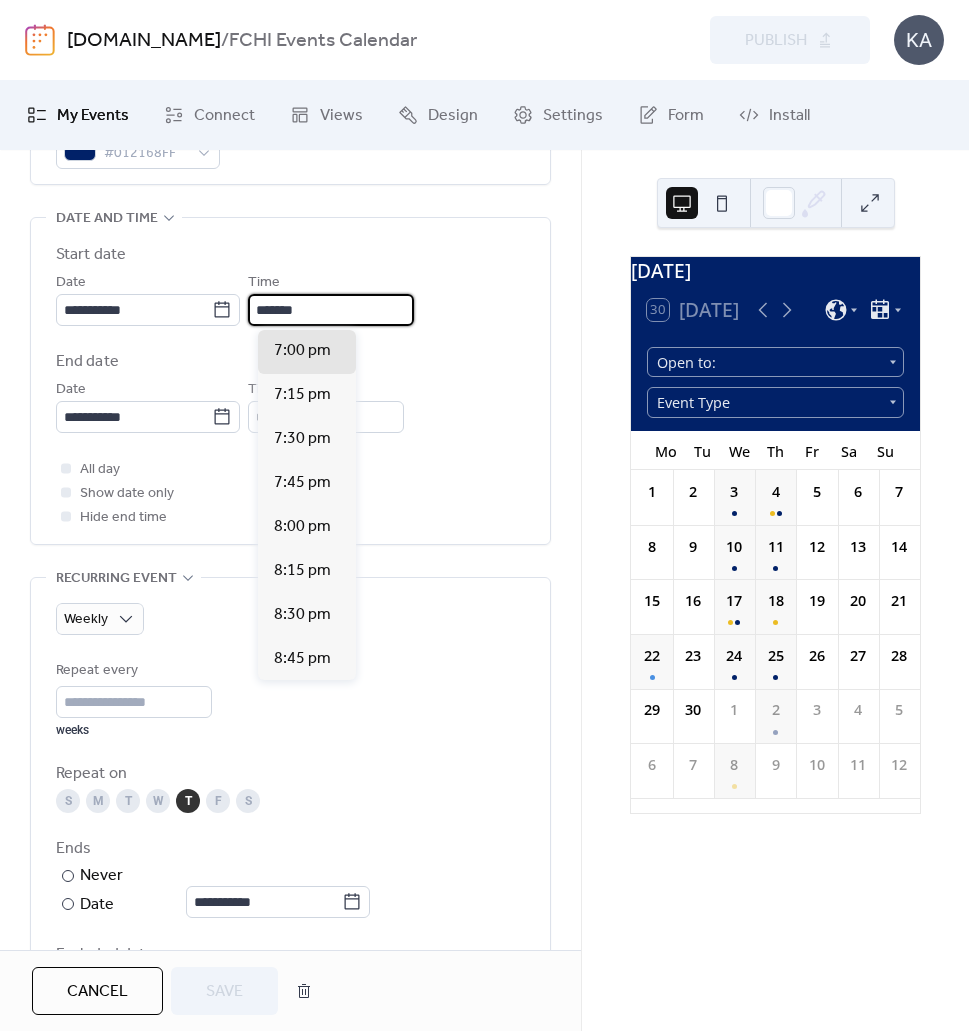 click on "*******" at bounding box center [331, 310] 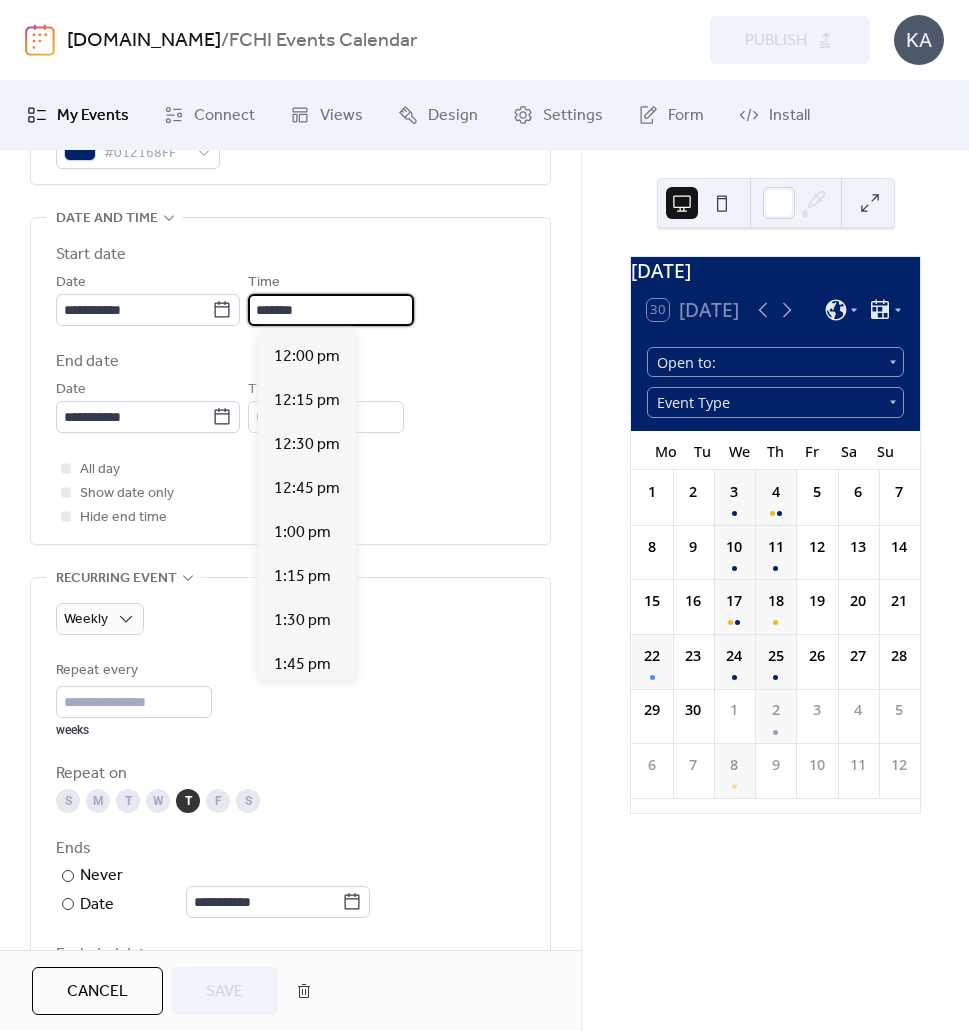 scroll, scrollTop: 2091, scrollLeft: 0, axis: vertical 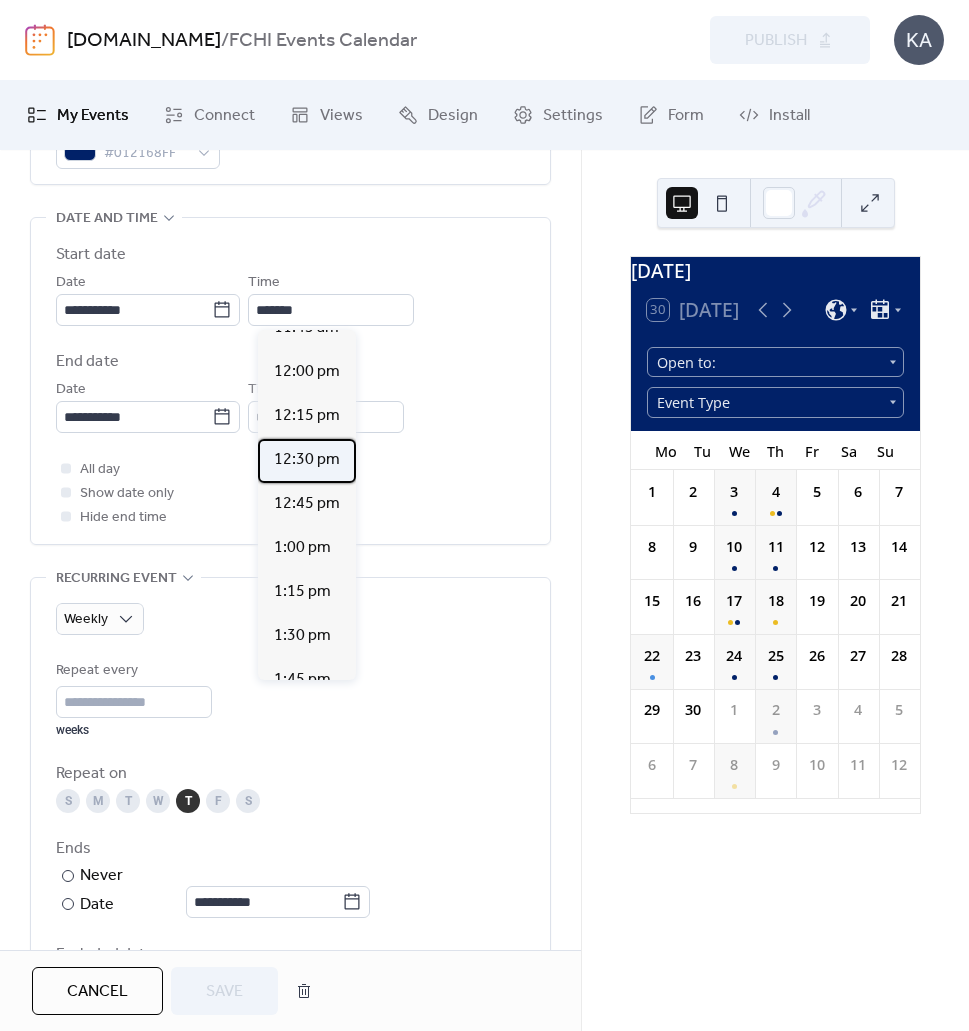 click on "12:30 pm" at bounding box center (307, 460) 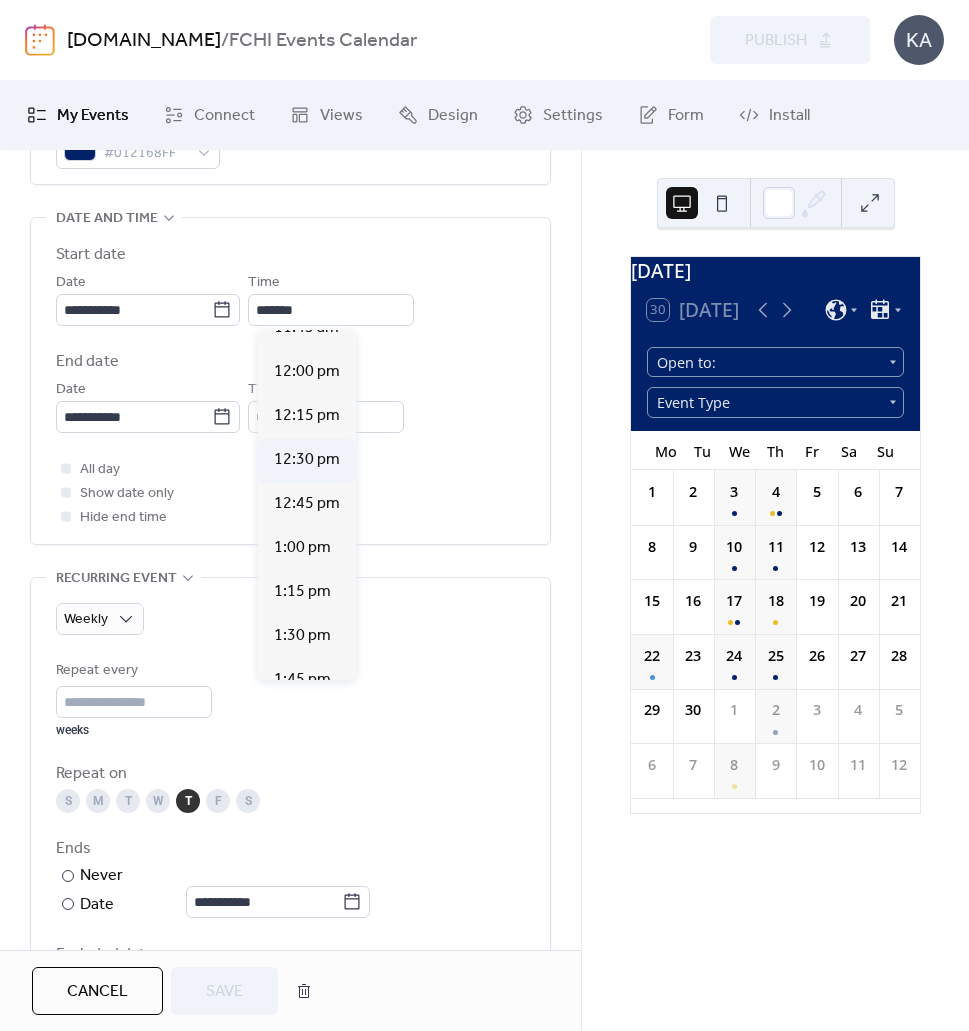 type on "********" 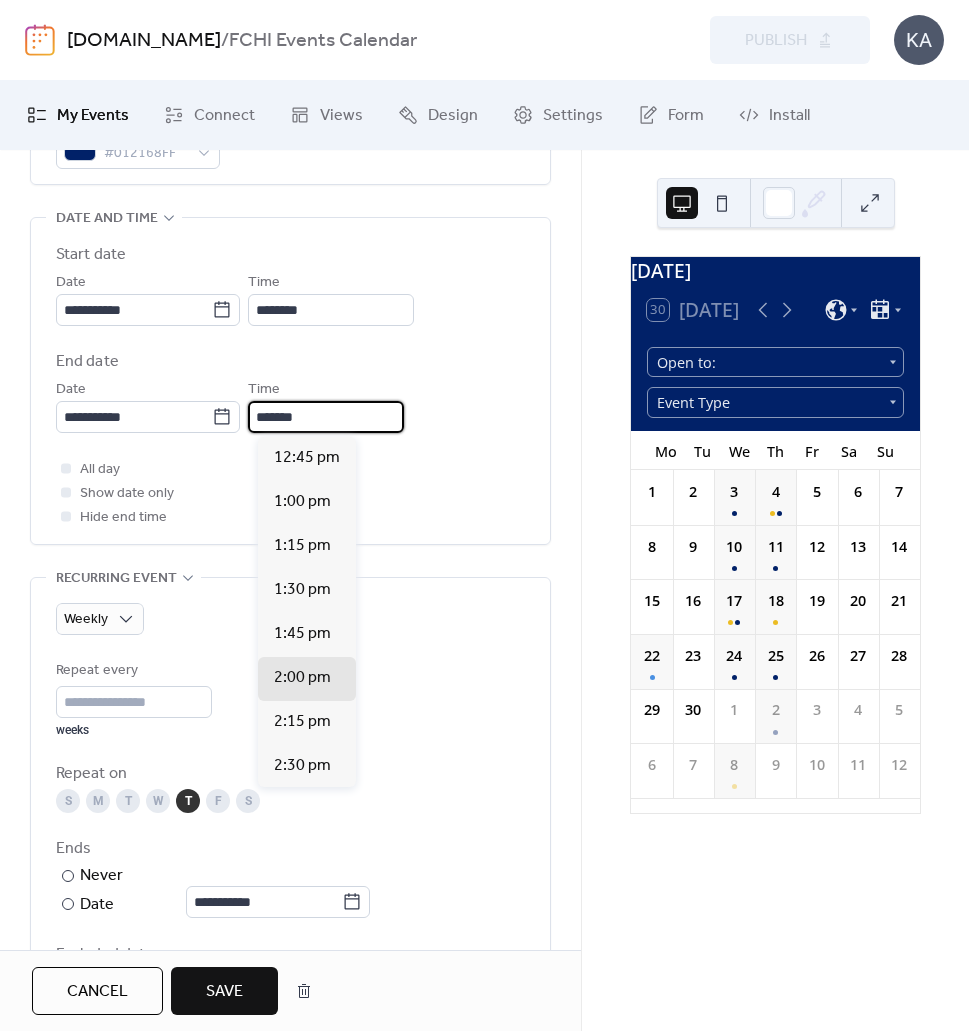 click on "*******" at bounding box center (326, 417) 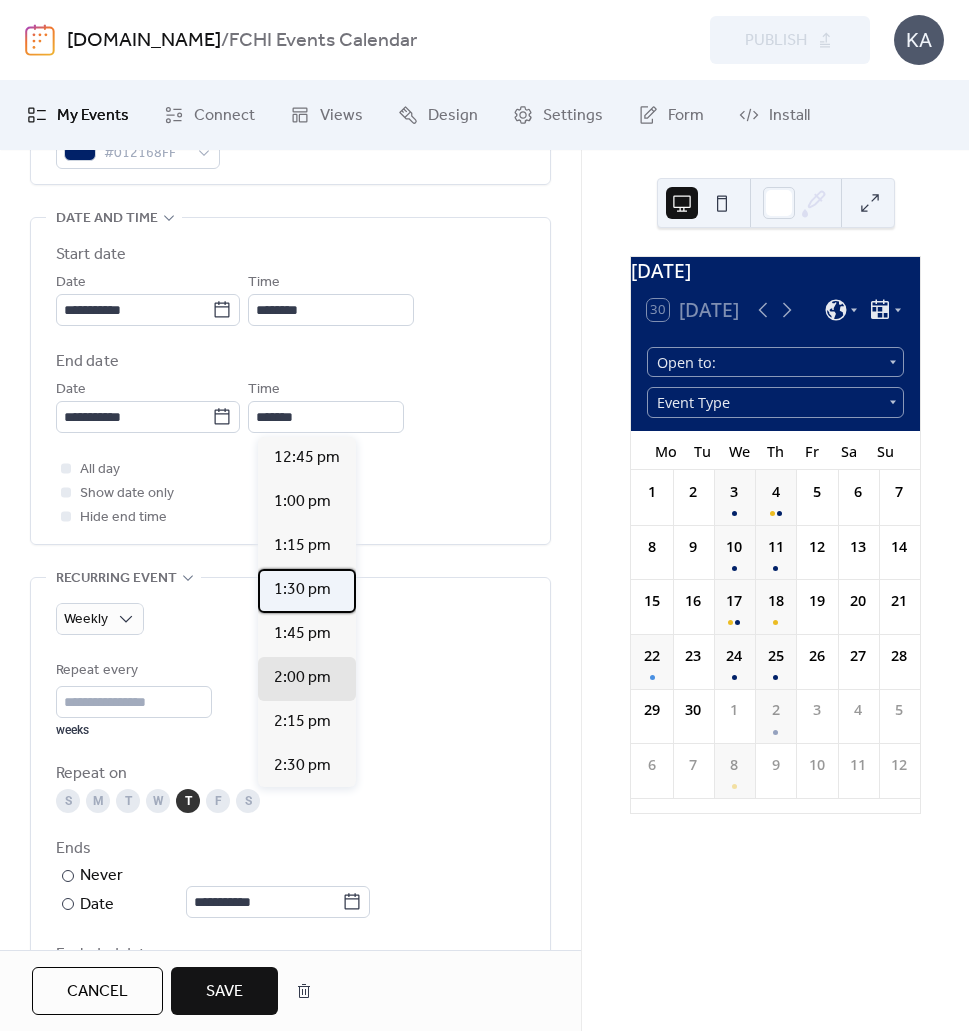click on "1:30 pm" at bounding box center [307, 591] 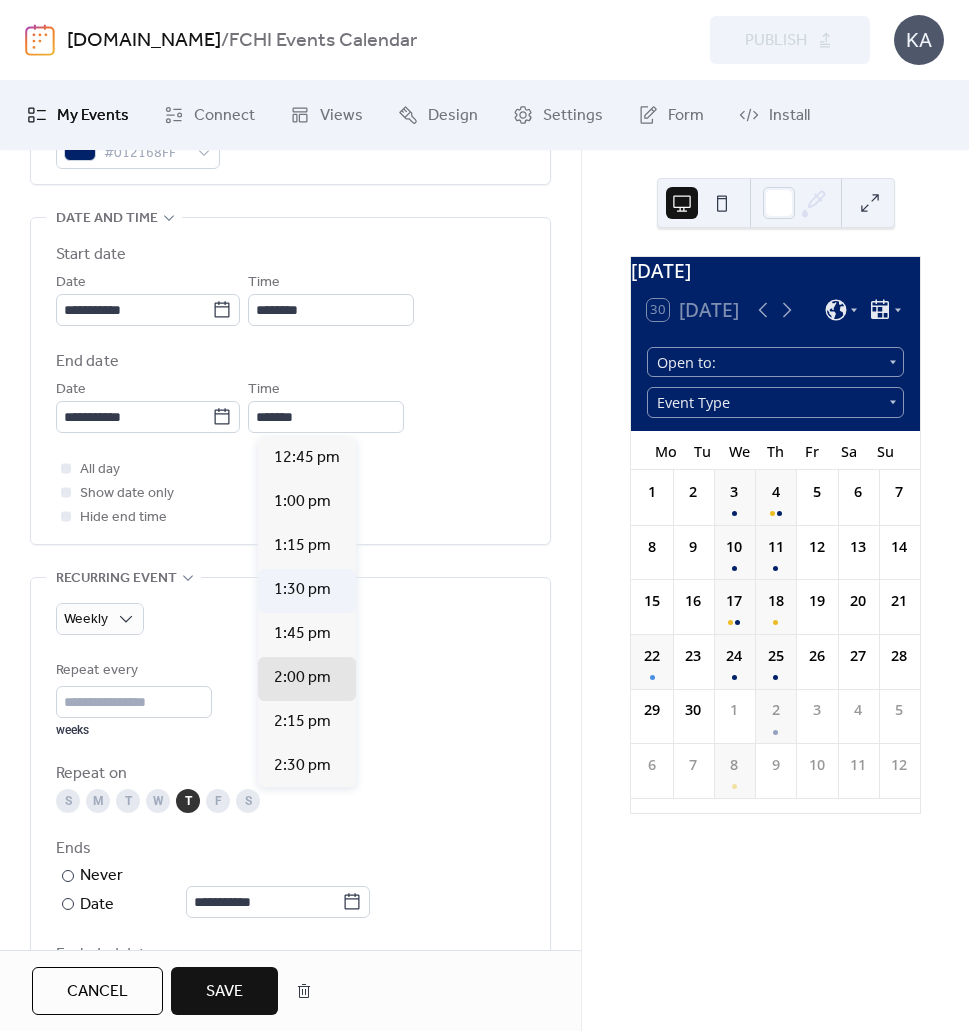 type on "*******" 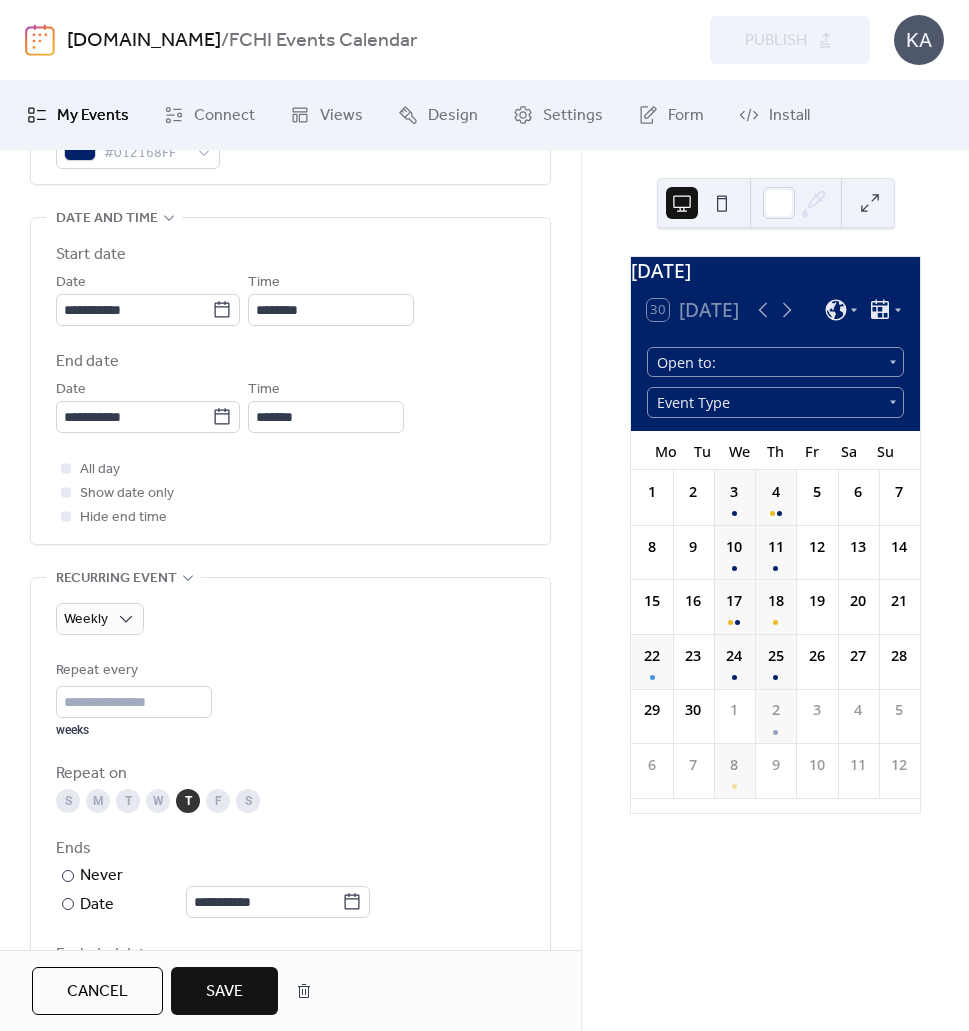 click on "Save" at bounding box center (224, 991) 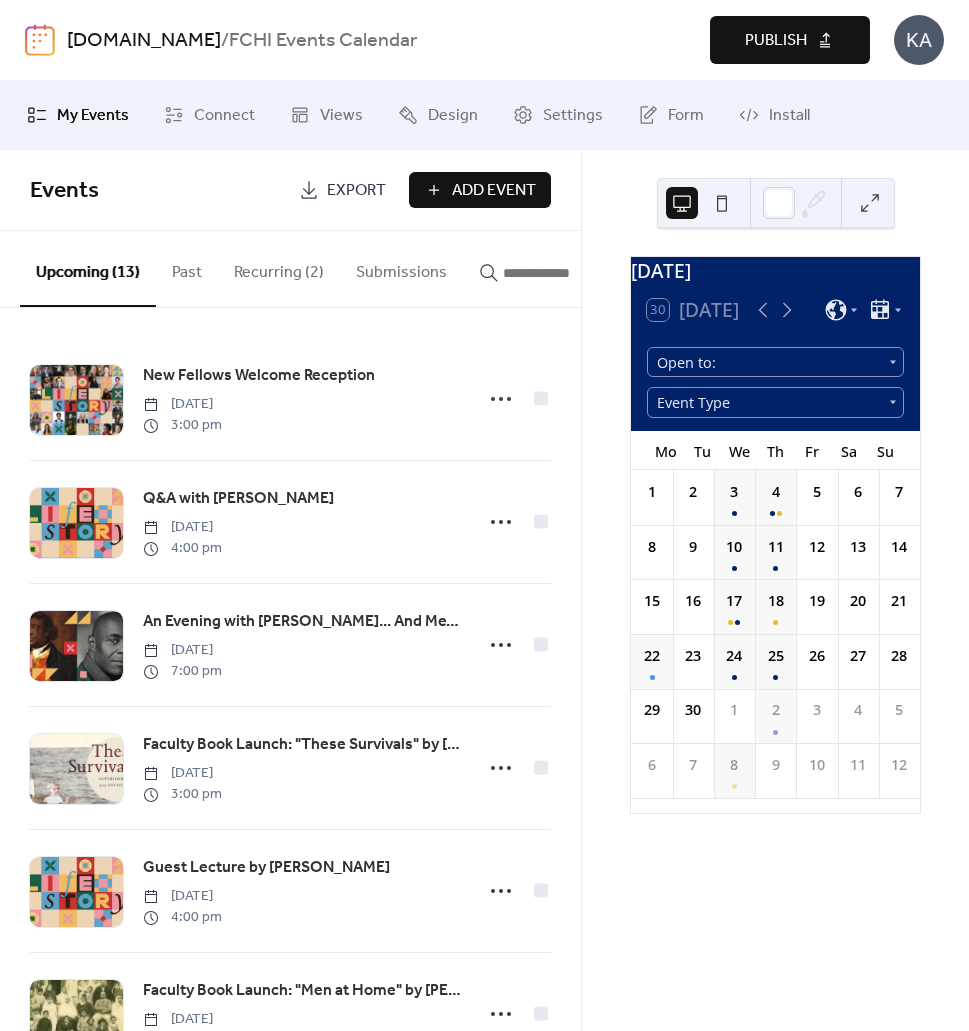 click on "Publish" at bounding box center [790, 40] 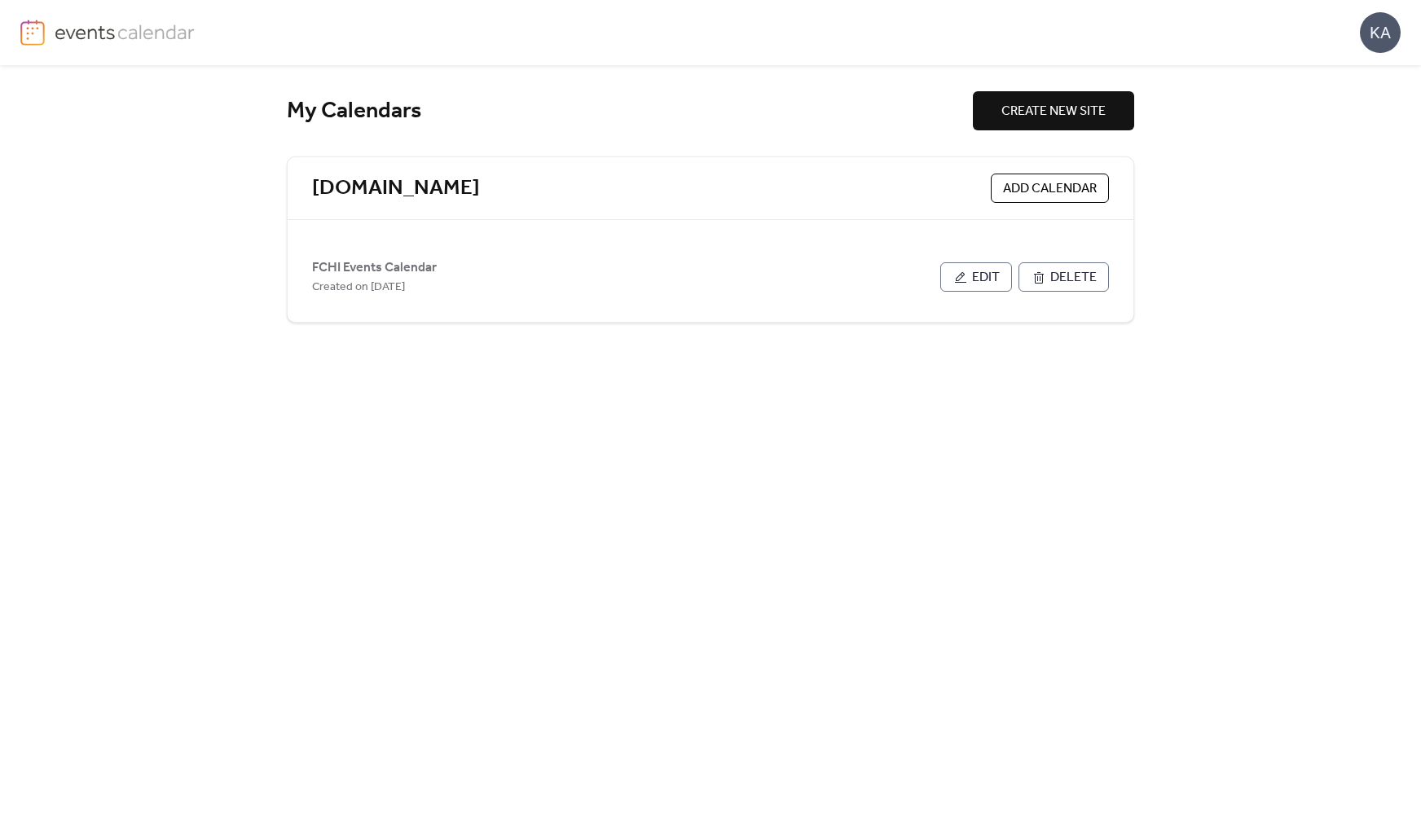 scroll, scrollTop: 0, scrollLeft: 0, axis: both 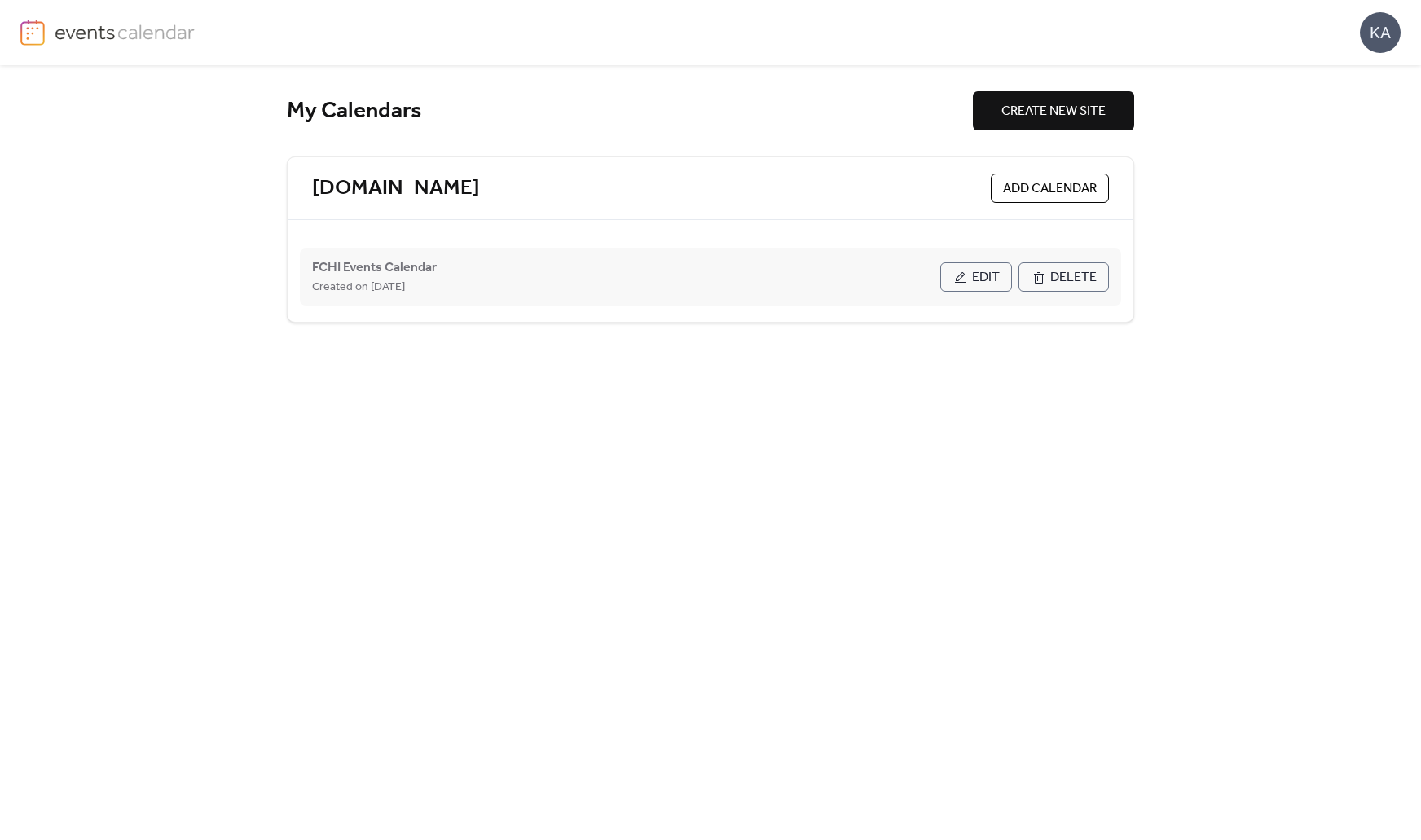 click on "FCHI Events Calendar Created on 30-May-2025 Edit Delete" at bounding box center [710, 277] 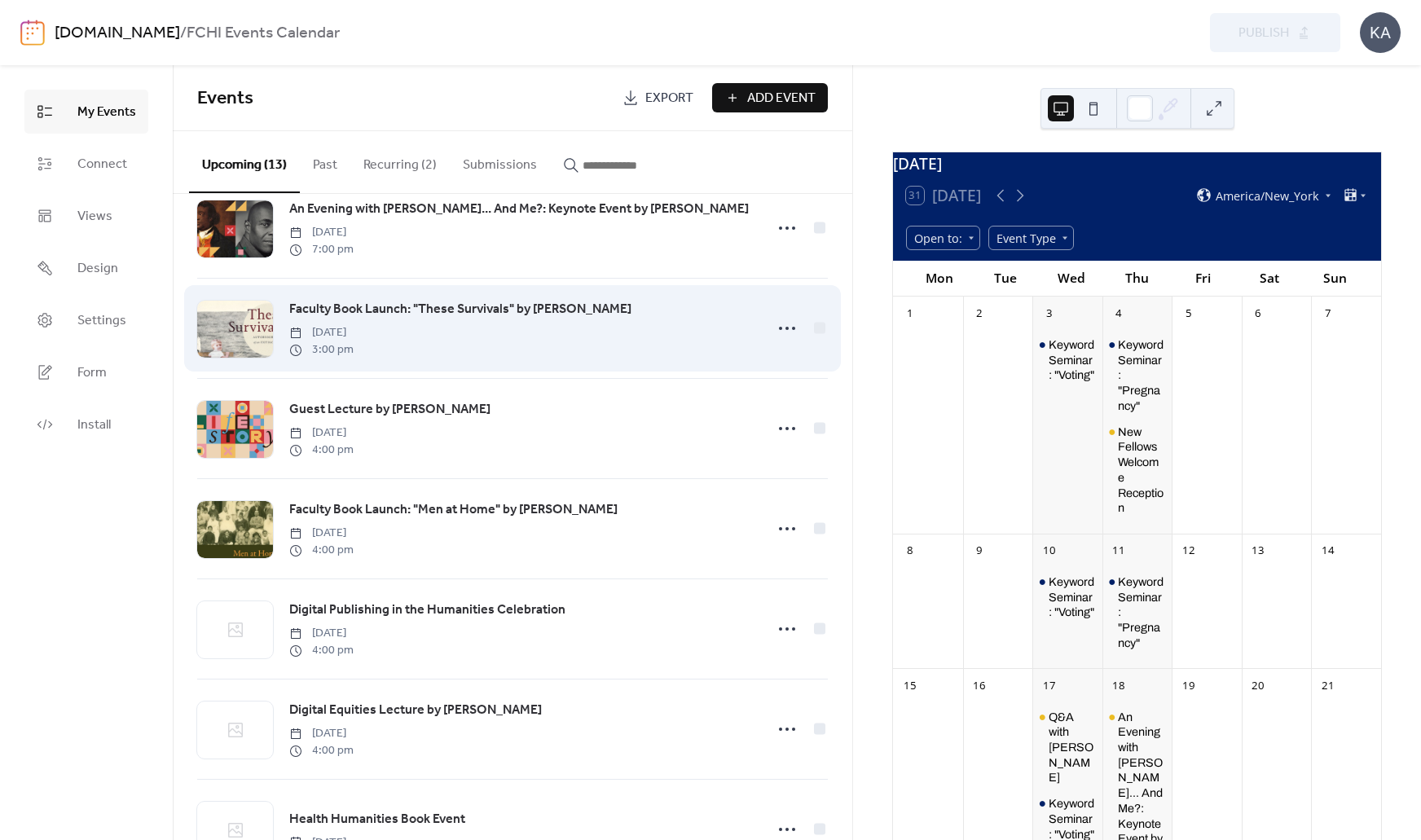 scroll, scrollTop: 238, scrollLeft: 0, axis: vertical 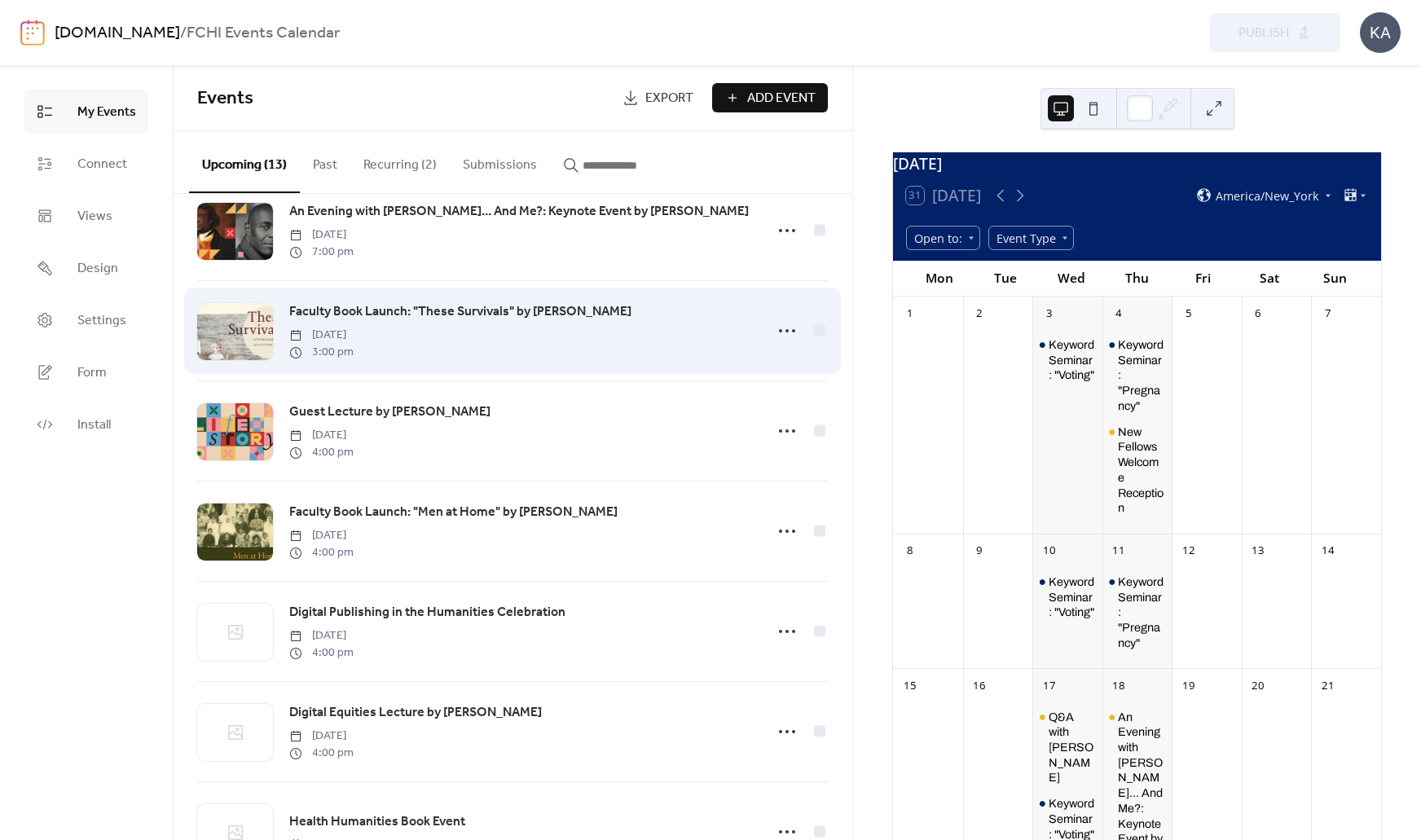 click on "Faculty Book Launch: "These Survivals" by [PERSON_NAME]" at bounding box center (460, 312) 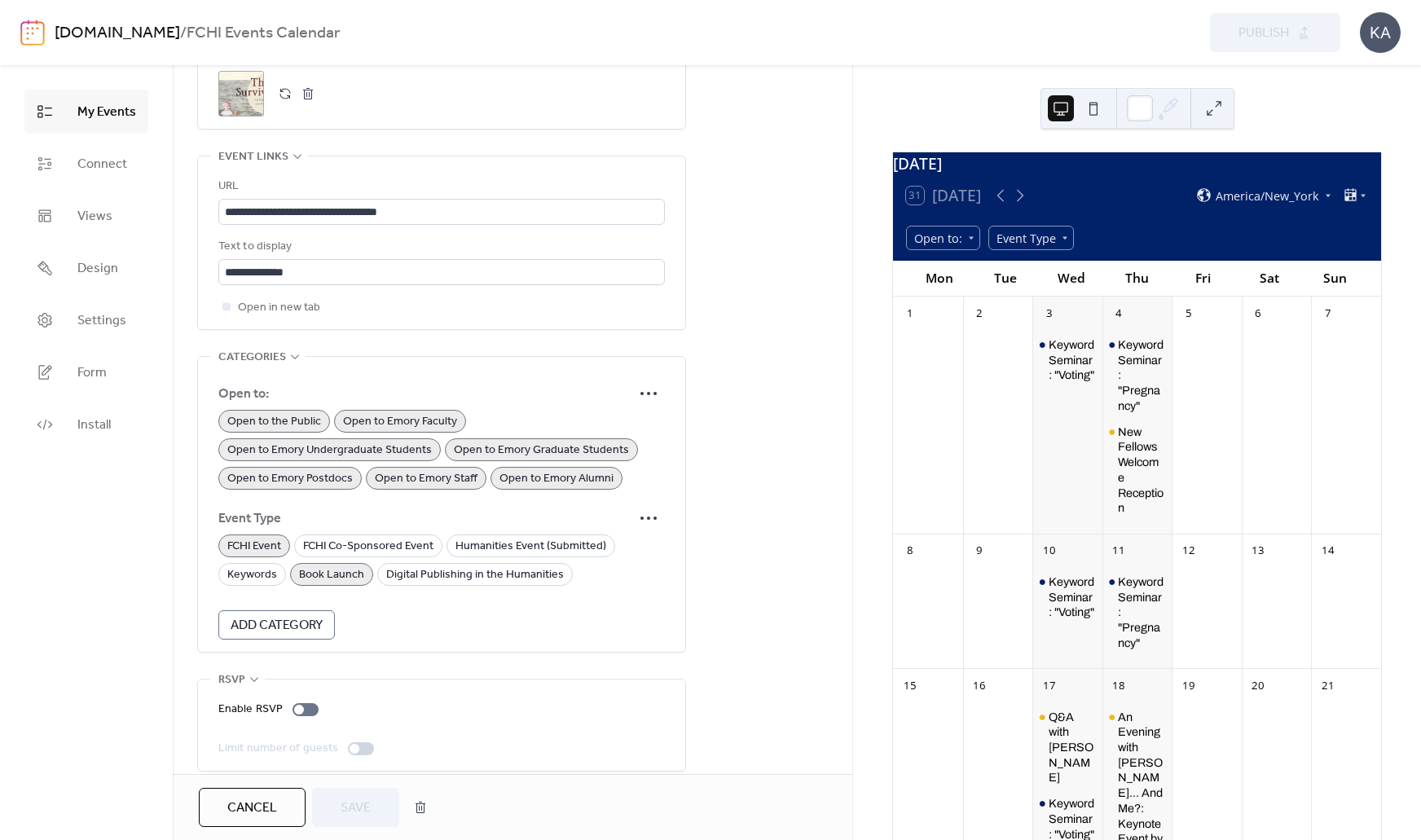 scroll, scrollTop: 890, scrollLeft: 0, axis: vertical 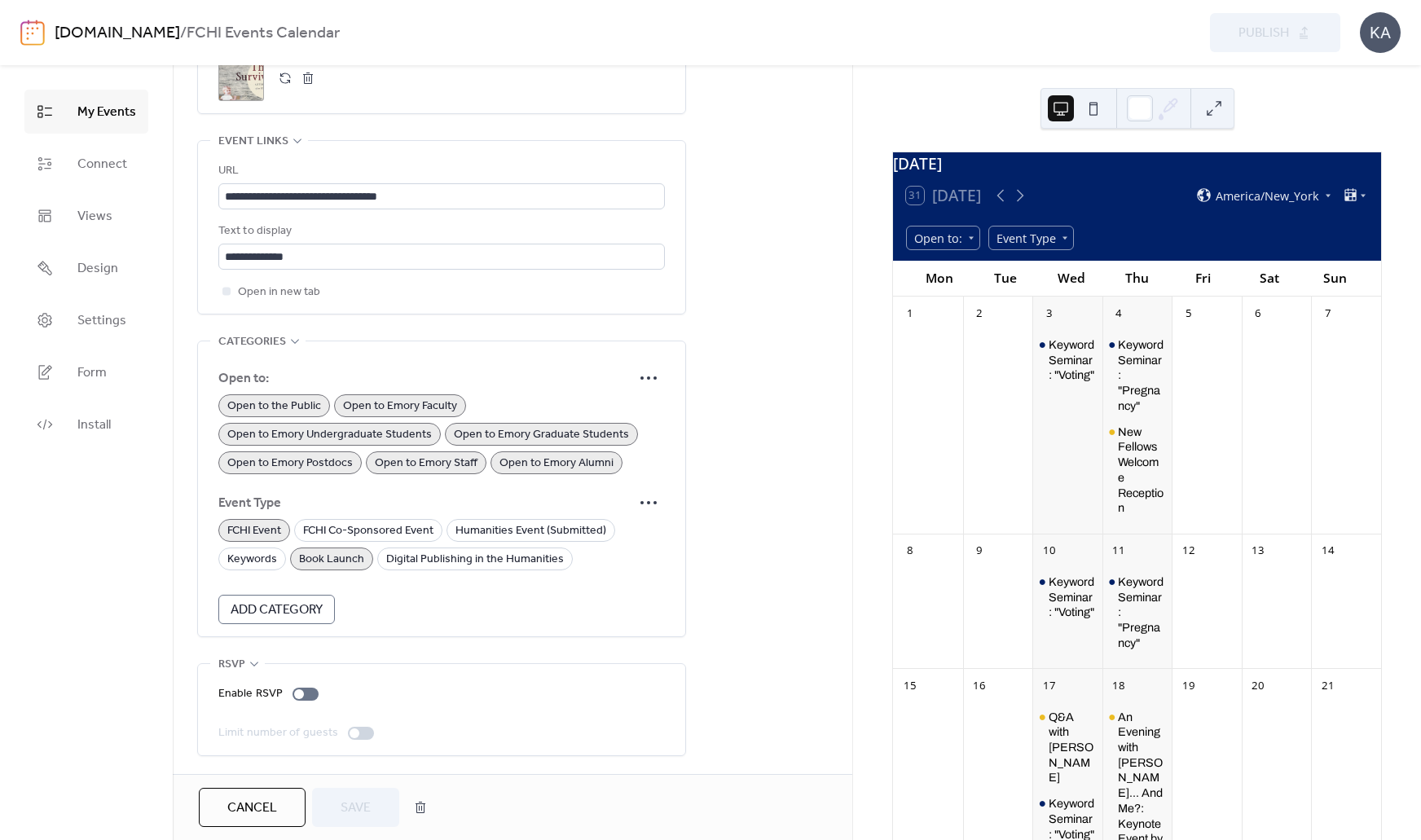 click on "Cancel" at bounding box center [252, 807] 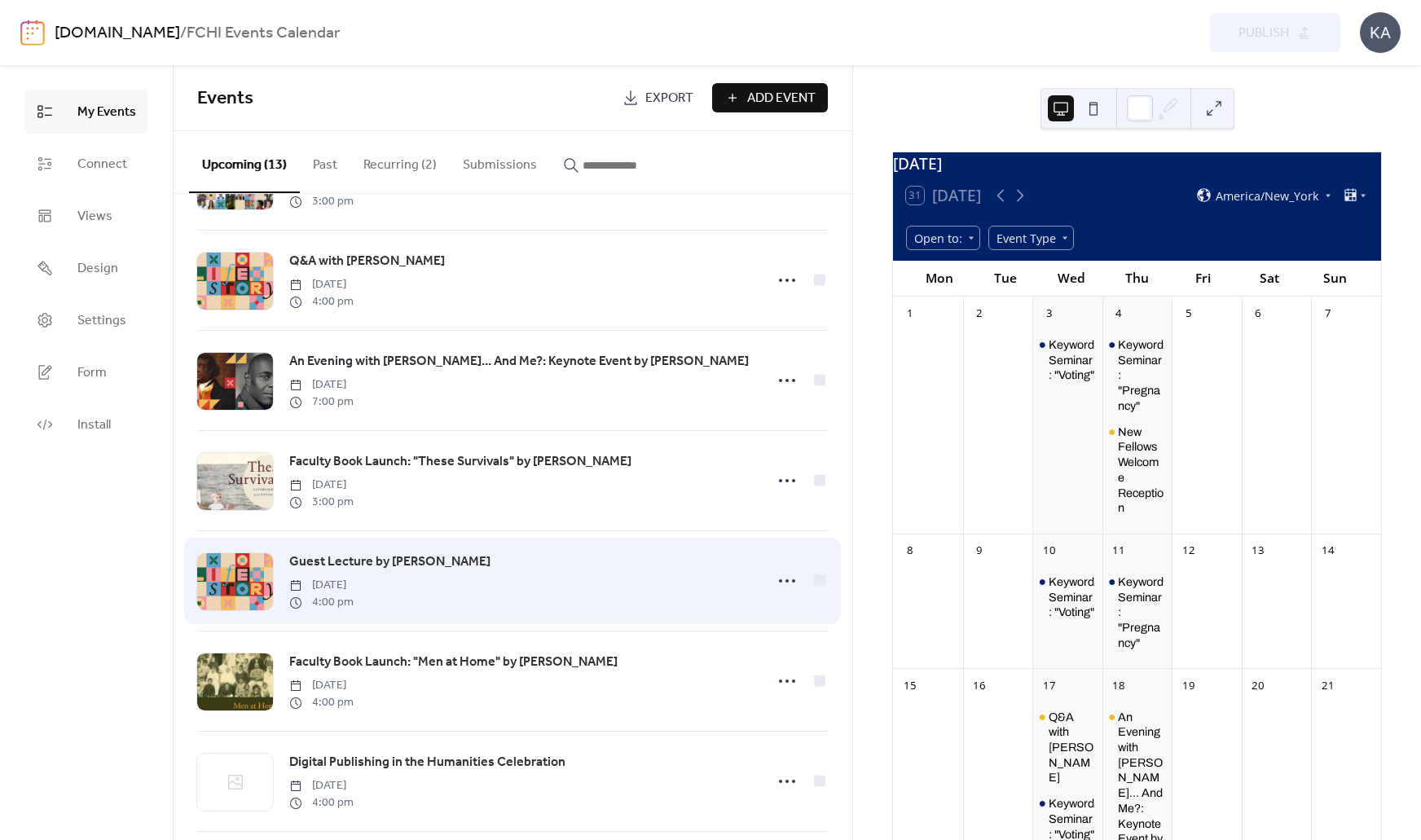 scroll, scrollTop: 155, scrollLeft: 0, axis: vertical 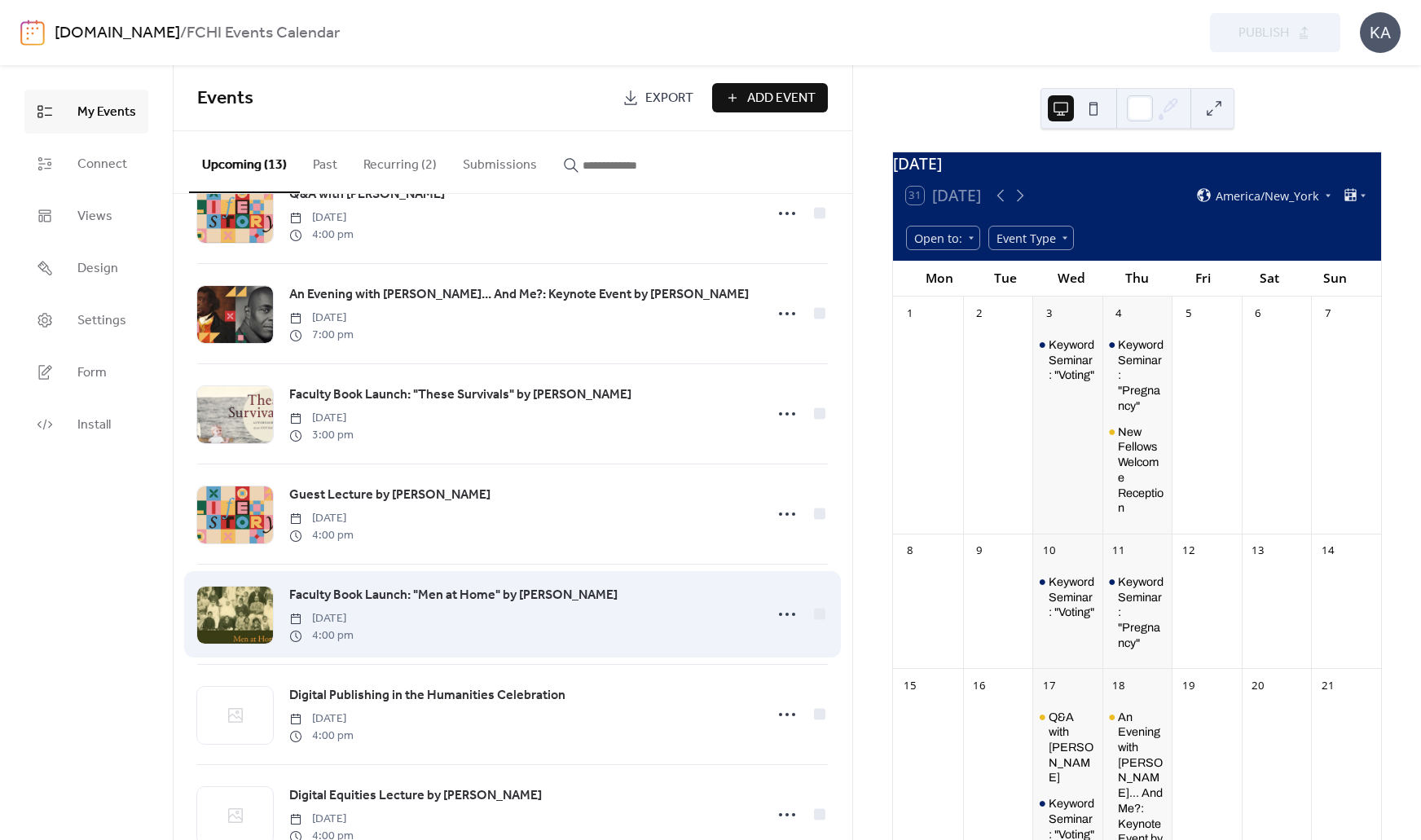click on "Faculty Book Launch: "Men at Home" by [PERSON_NAME]" at bounding box center (453, 596) 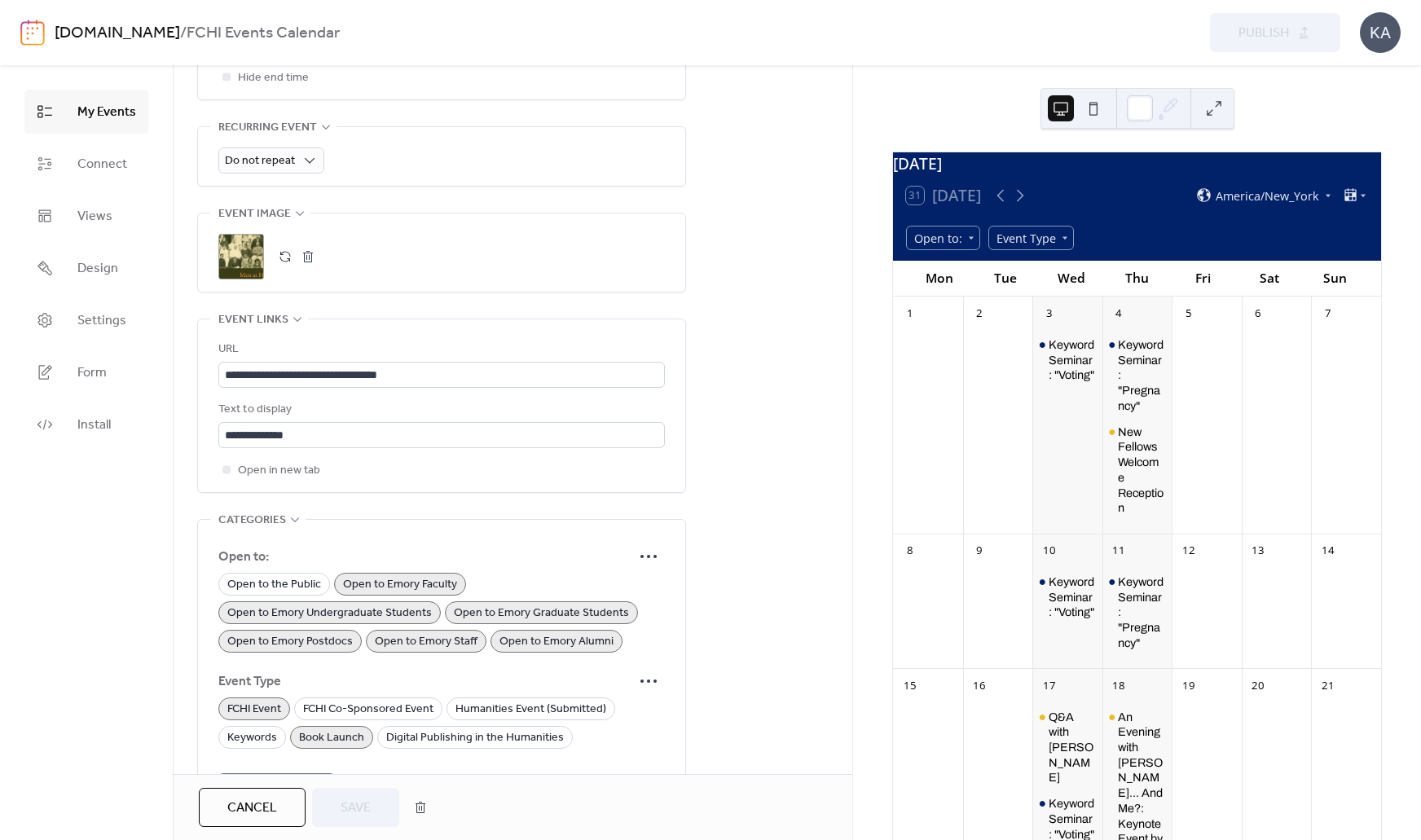 scroll, scrollTop: 728, scrollLeft: 0, axis: vertical 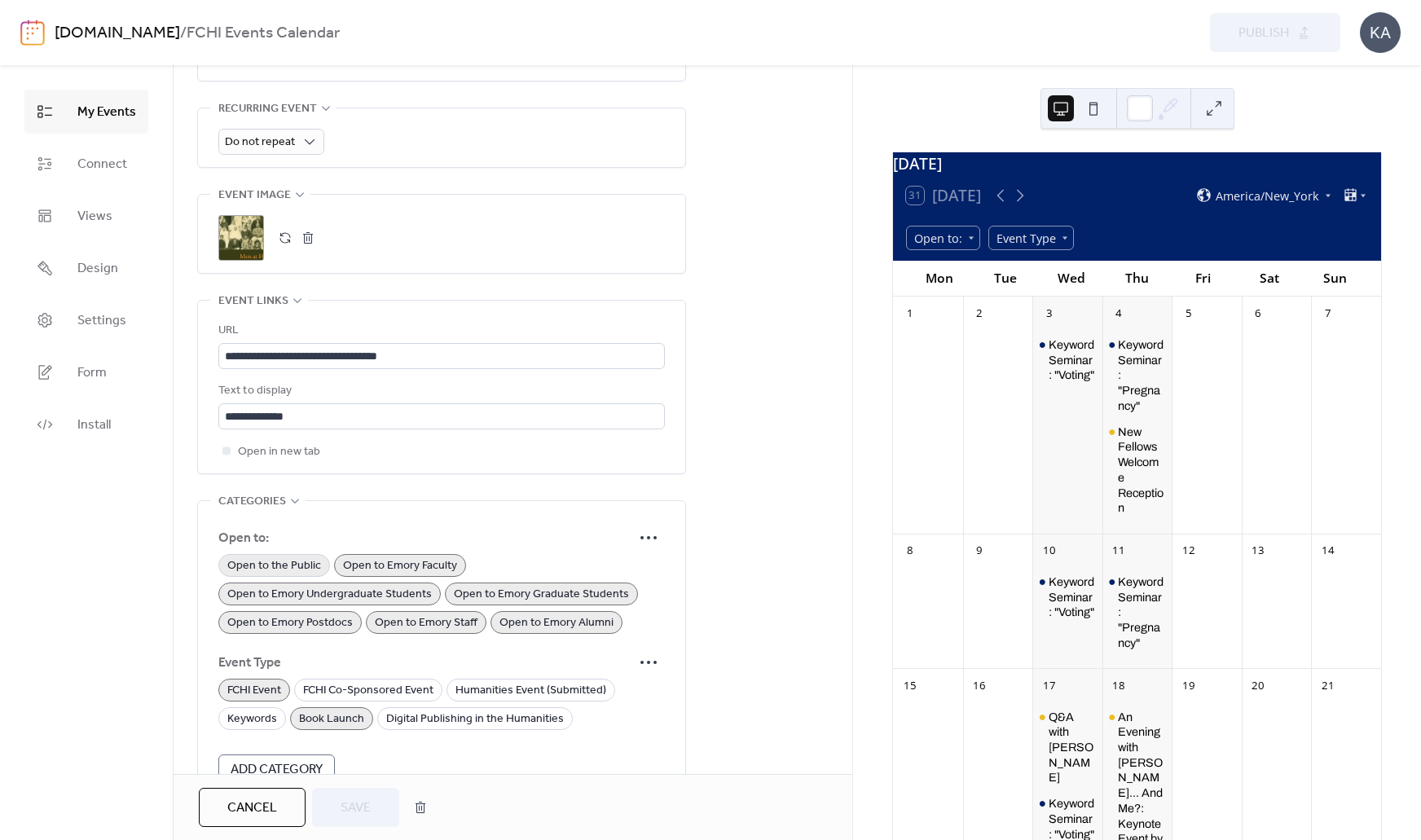 click on "Open to the Public" at bounding box center [274, 566] 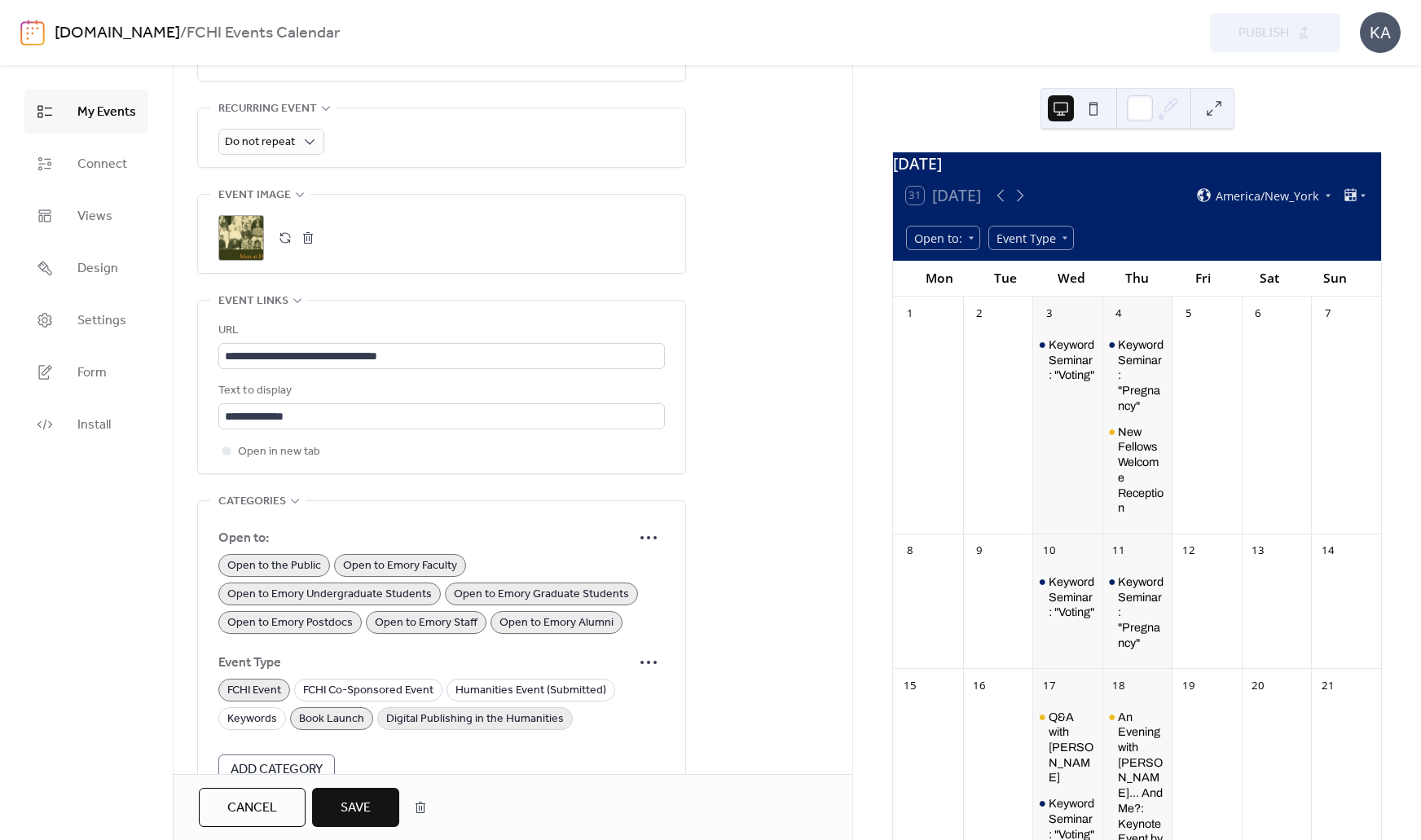 scroll, scrollTop: 890, scrollLeft: 0, axis: vertical 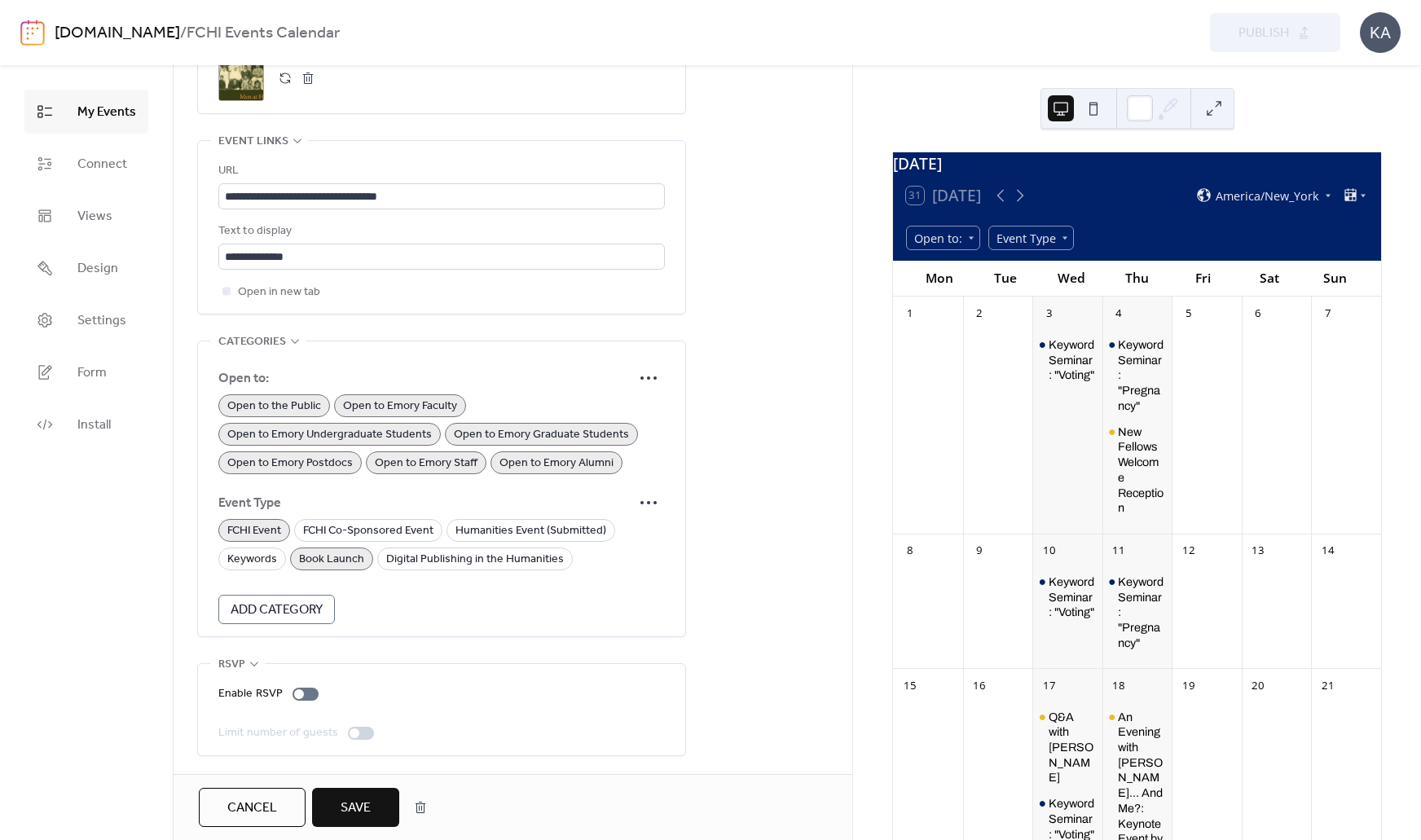 click on "Save" at bounding box center [355, 807] 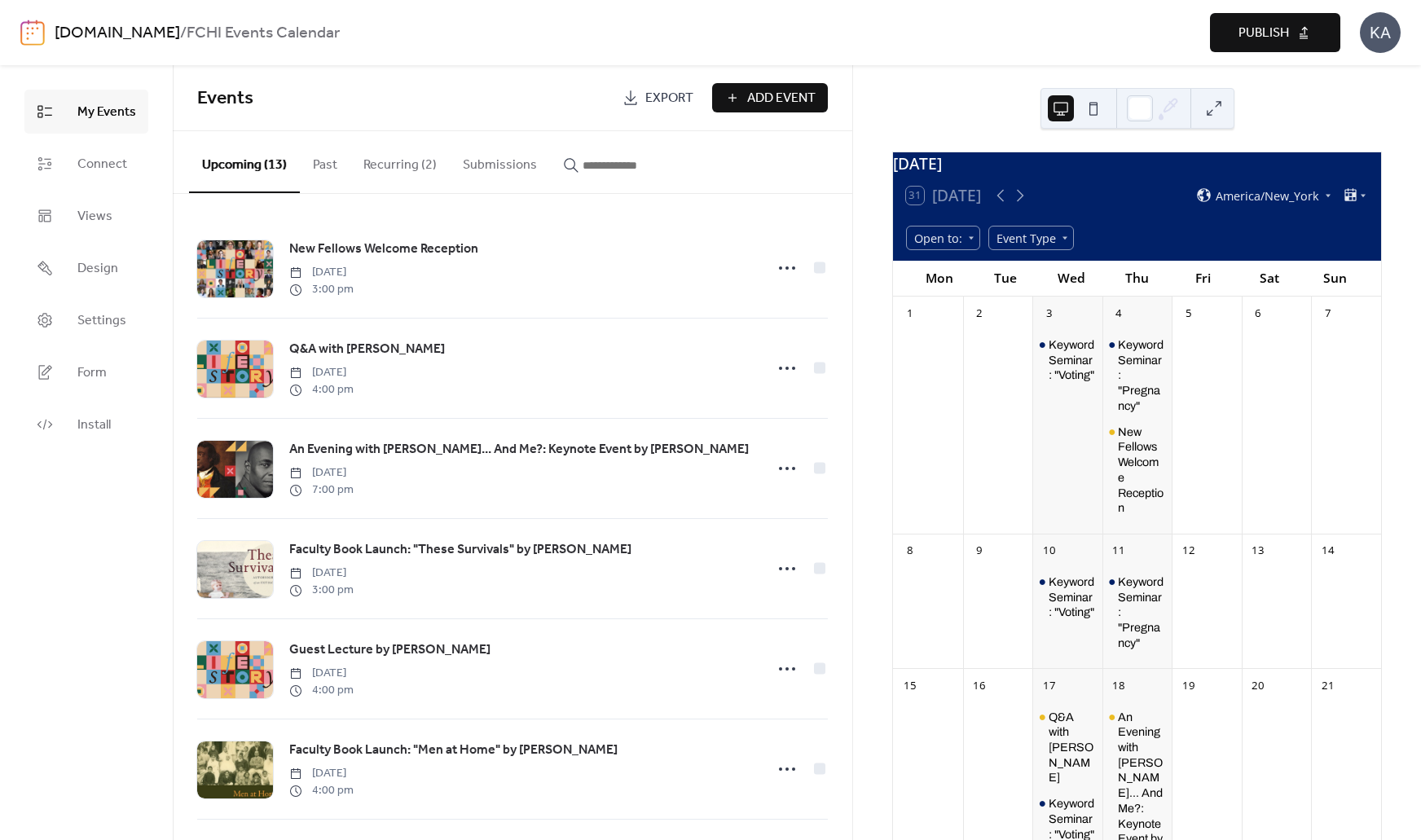 click on "Publish" at bounding box center (1264, 33) 